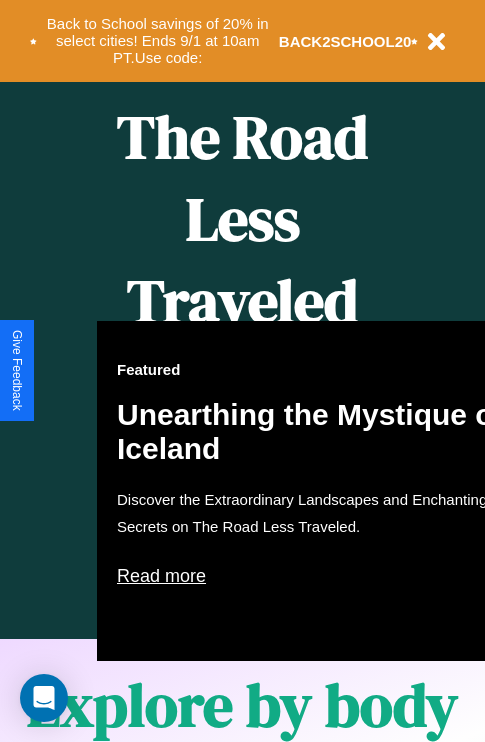 scroll, scrollTop: 817, scrollLeft: 0, axis: vertical 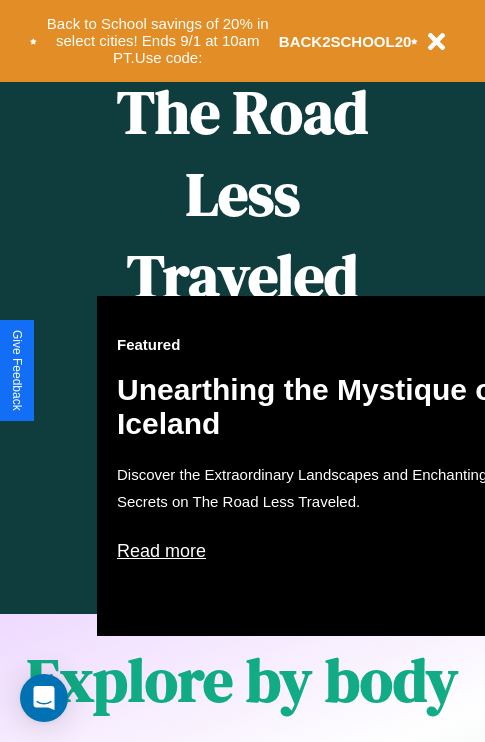 click on "Featured Unearthing the Mystique of Iceland Discover the Extraordinary Landscapes and Enchanting Secrets on The Road Less Traveled. Read more" at bounding box center [317, 466] 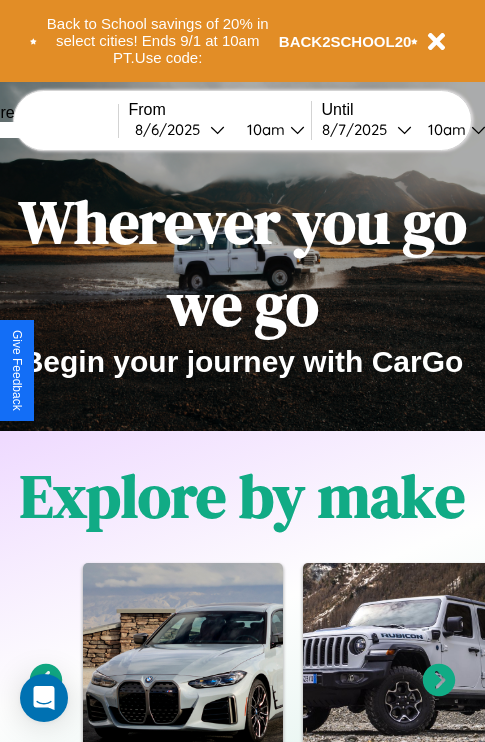 scroll, scrollTop: 0, scrollLeft: 0, axis: both 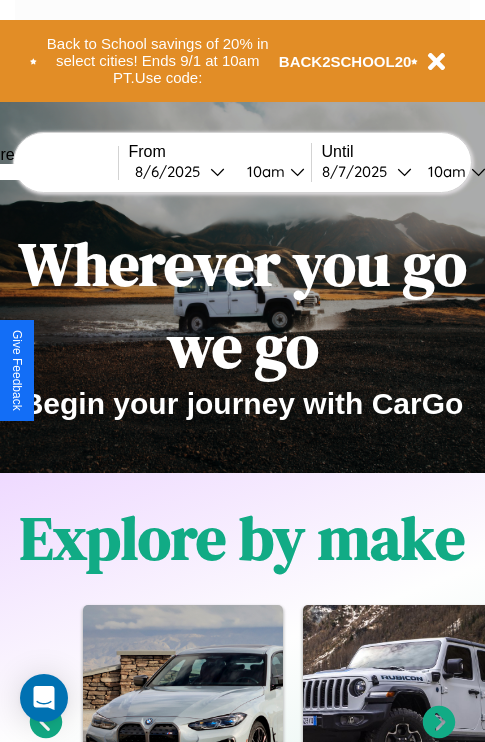 click at bounding box center (43, 172) 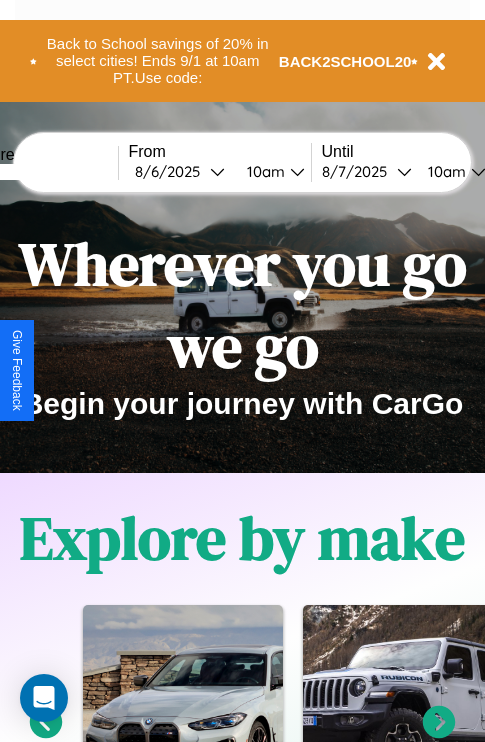 type on "*****" 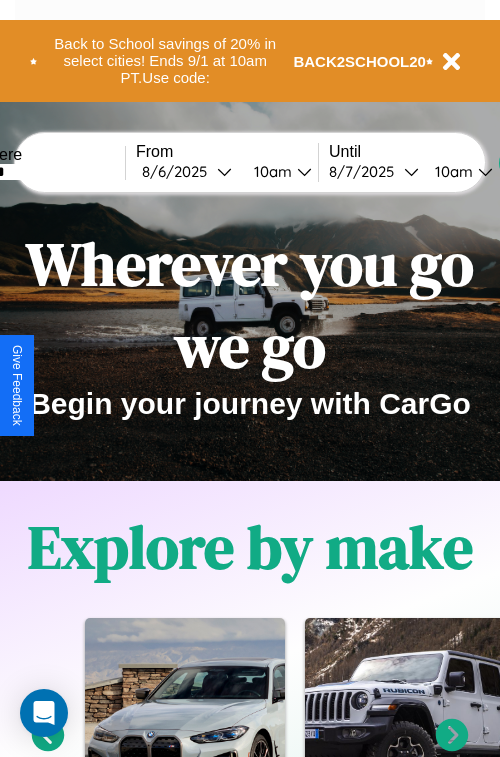 select on "*" 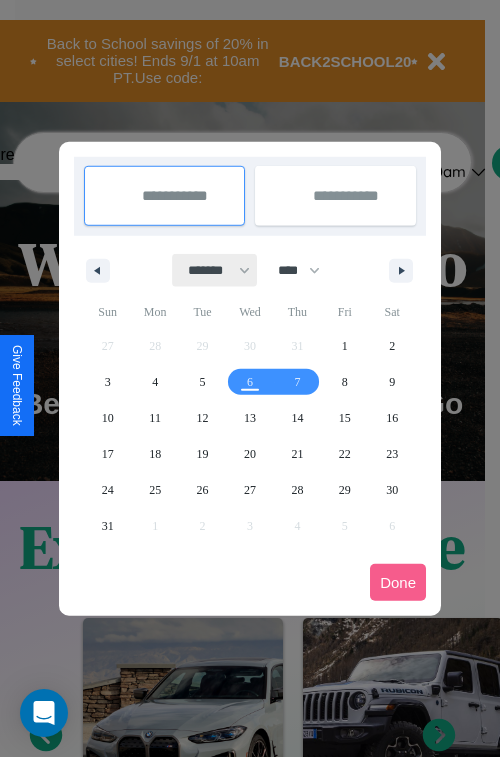 click on "******* ******** ***** ***** *** **** **** ****** ********* ******* ******** ********" at bounding box center (215, 270) 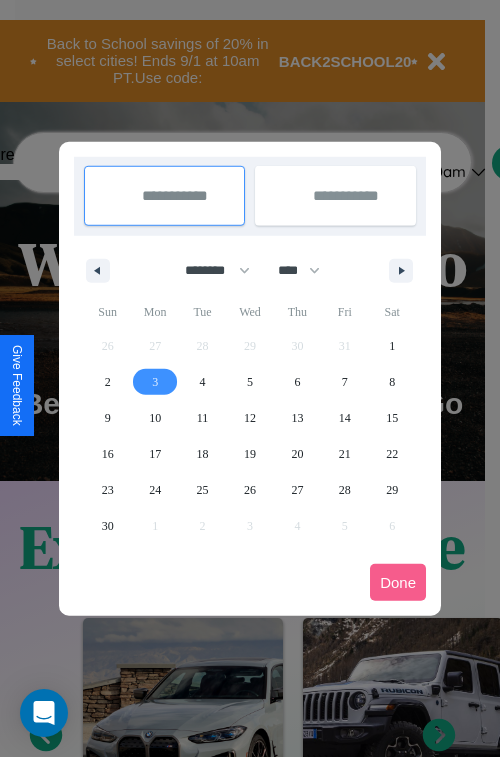 click on "3" at bounding box center (155, 382) 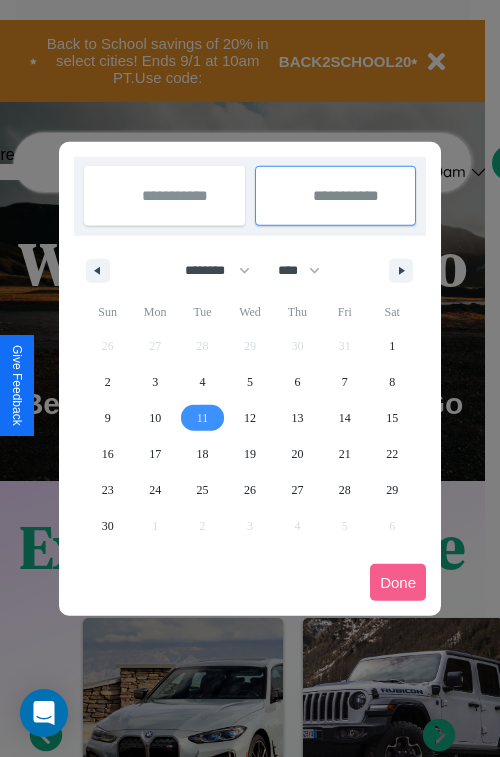 click on "11" at bounding box center (203, 418) 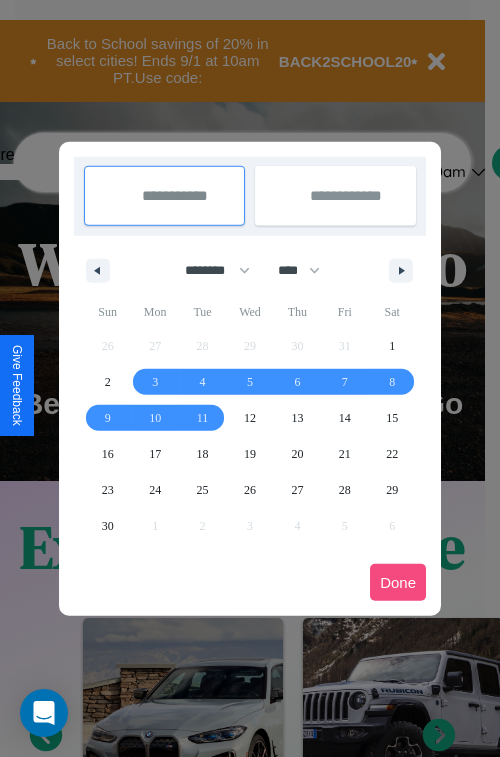 click on "Done" at bounding box center [398, 582] 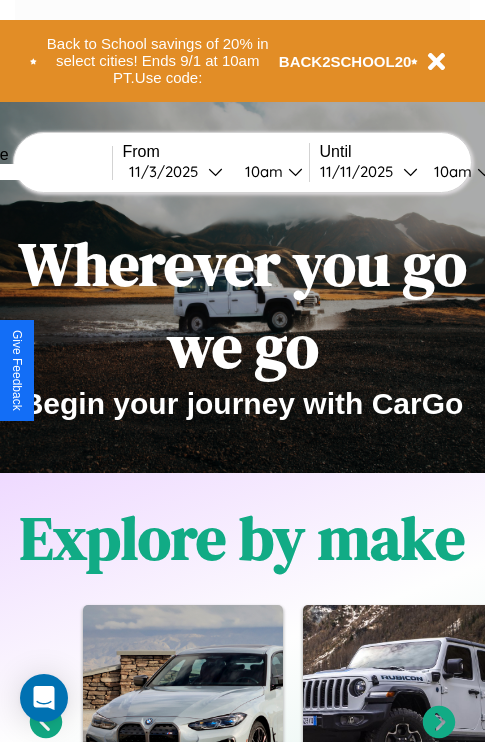 scroll, scrollTop: 0, scrollLeft: 73, axis: horizontal 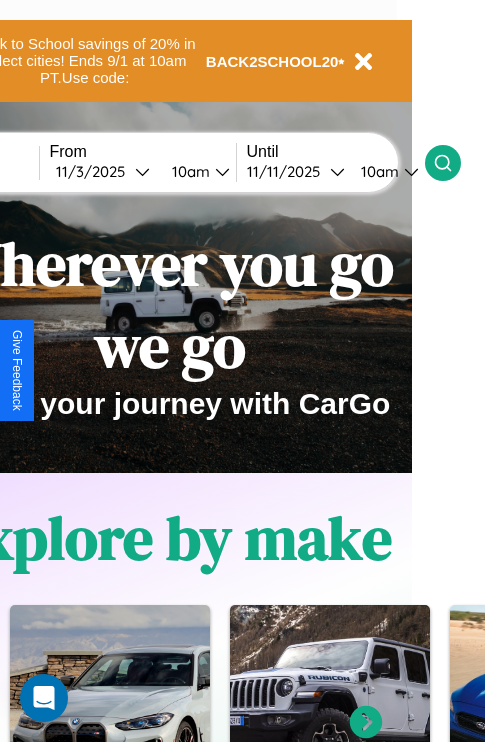 click 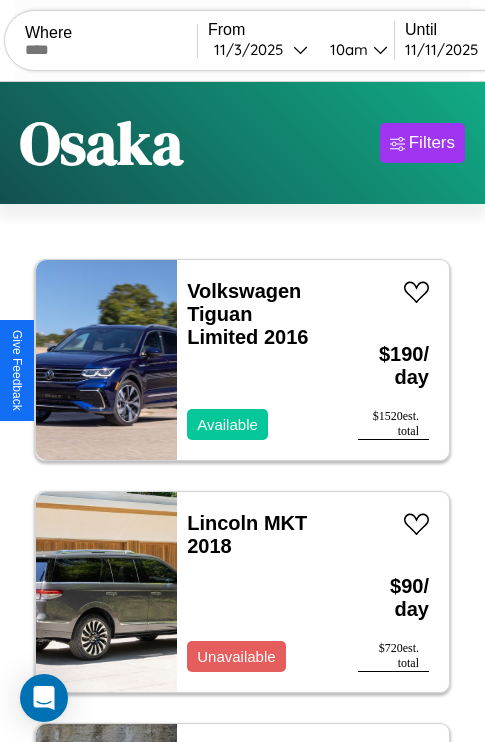 scroll, scrollTop: 95, scrollLeft: 0, axis: vertical 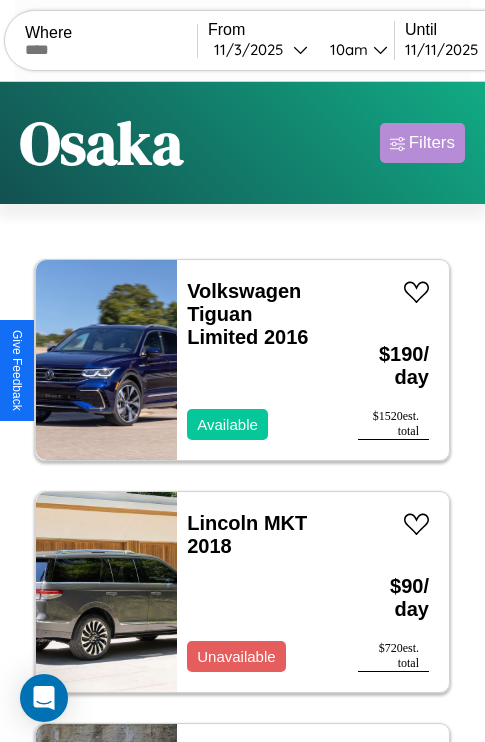 click on "Filters" at bounding box center (432, 143) 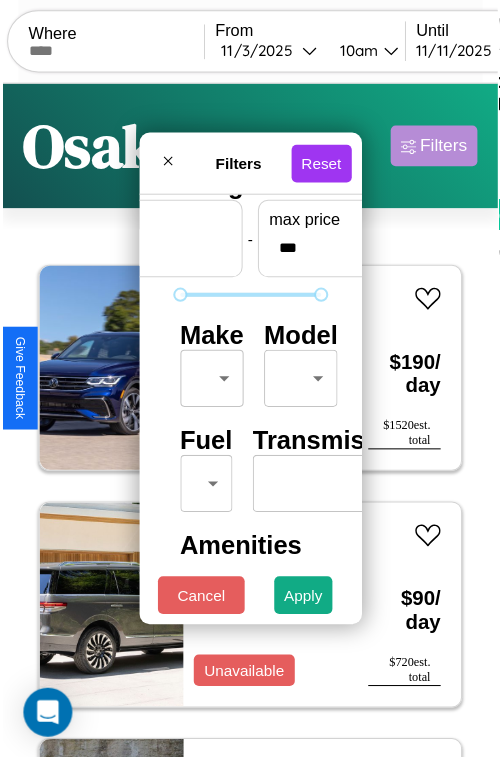 scroll, scrollTop: 59, scrollLeft: 0, axis: vertical 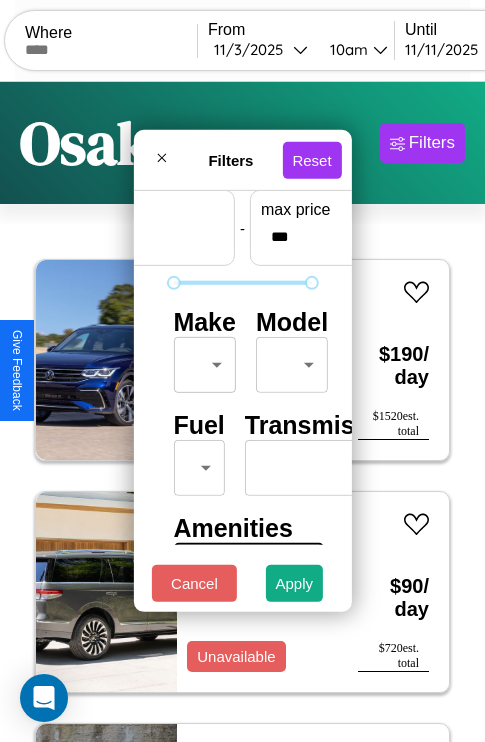 click on "CarGo Where From 11 / 3 / 2025 10am Until 11 / 11 / 2025 10am Become a Host Login Sign Up Osaka Filters 36  cars in this area These cars can be picked up in this city. Volkswagen   Tiguan Limited   2016 Available $ 190  / day $ 1520  est. total Lincoln   MKT   2018 Unavailable $ 90  / day $ 720  est. total Audi   Q5   2014 Available $ 40  / day $ 320  est. total Jaguar   XJ   2016 Available $ 190  / day $ 1520  est. total Land Rover   Range Rover Evoque   2014 Available $ 80  / day $ 640  est. total Volvo   XC40   2021 Unavailable $ 170  / day $ 1360  est. total Aston Martin   Vanquish   2022 Available $ 180  / day $ 1440  est. total Dodge   Charger   2014 Available $ 140  / day $ 1120  est. total GMC   WIM   2018 Unavailable $ 190  / day $ 1520  est. total Bentley   Brooklands   2019 Available $ 200  / day $ 1600  est. total Maserati   Merak   2023 Available $ 100  / day $ 800  est. total Ford   F-250   2021 Available $ 140  / day $ 1120  est. total Tesla   Model 3   2016 Available $ 40  / day $ 320 Jaguar" at bounding box center [242, 412] 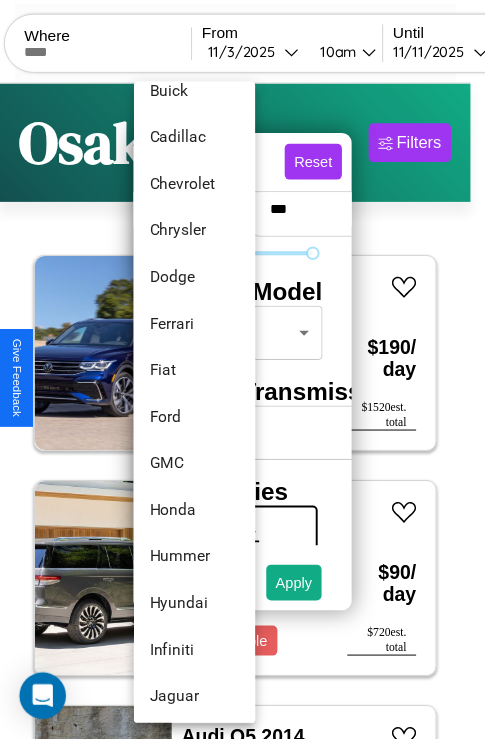 scroll, scrollTop: 422, scrollLeft: 0, axis: vertical 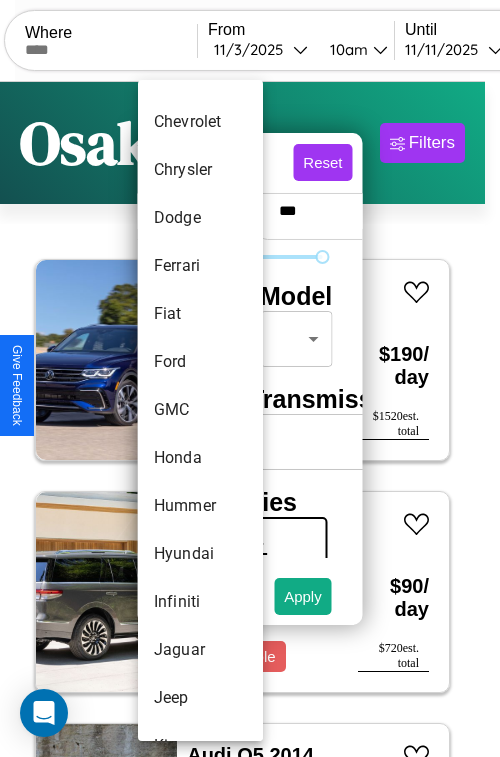 click on "GMC" at bounding box center [200, 410] 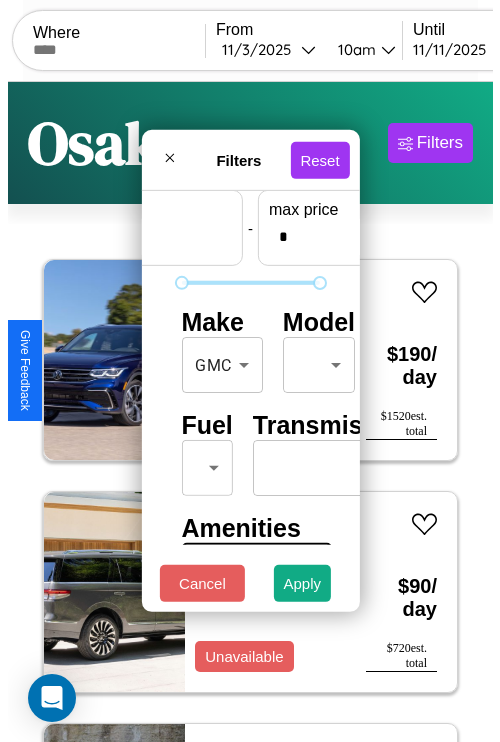scroll, scrollTop: 59, scrollLeft: 124, axis: both 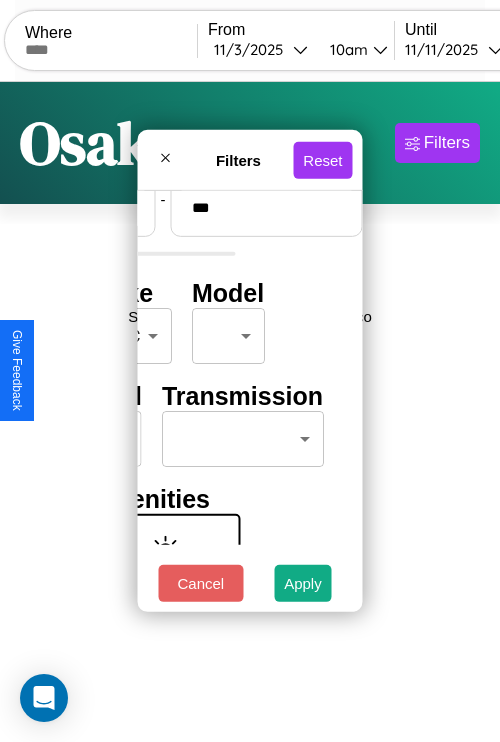 type on "***" 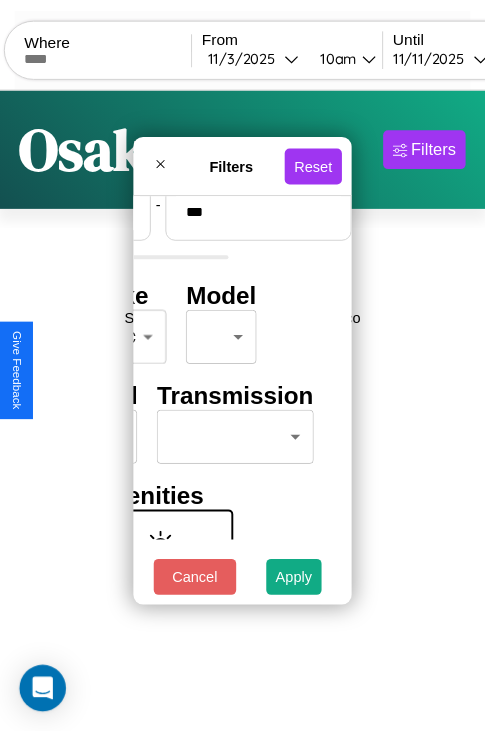 scroll, scrollTop: 59, scrollLeft: 0, axis: vertical 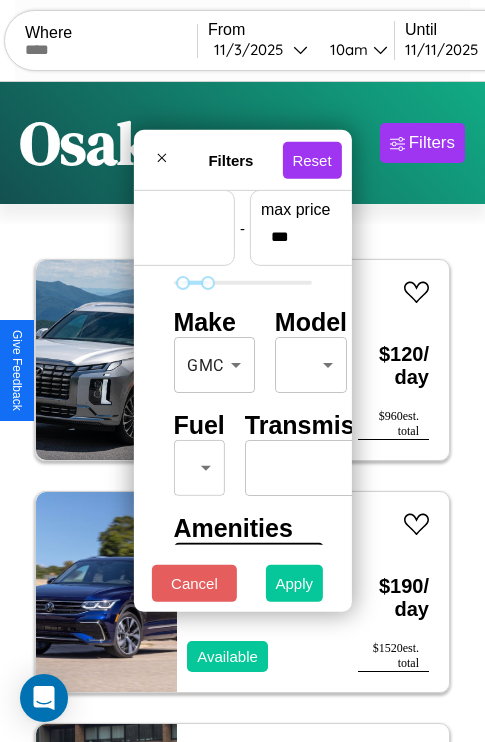 type on "**" 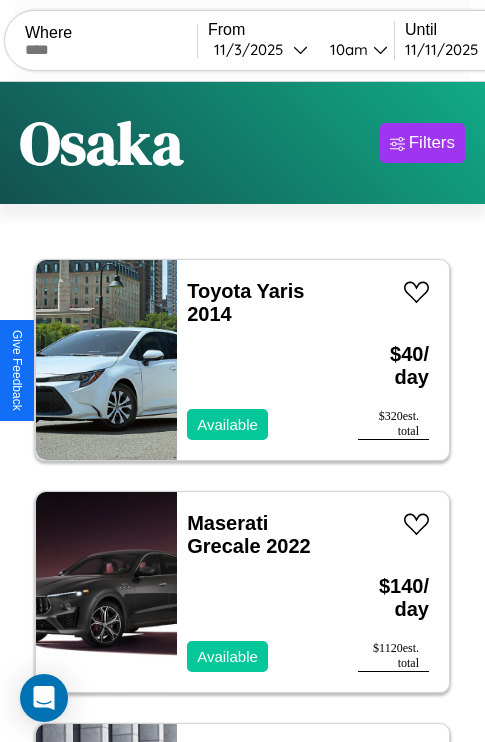 scroll, scrollTop: 79, scrollLeft: 0, axis: vertical 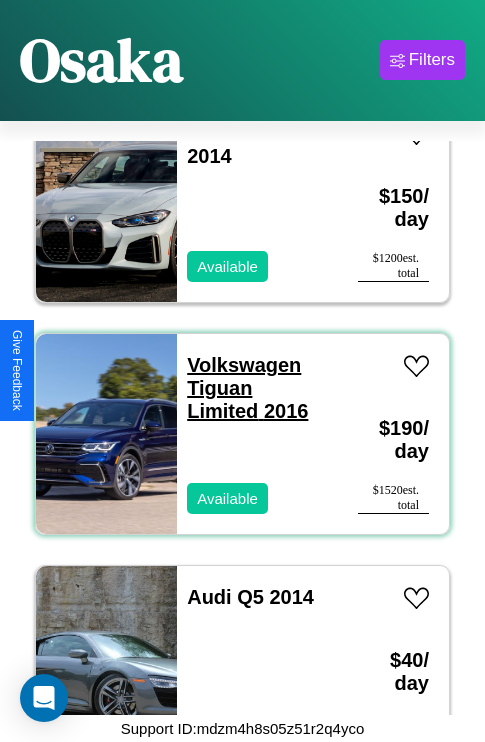 click on "Volkswagen   Tiguan Limited   2016" at bounding box center [247, 388] 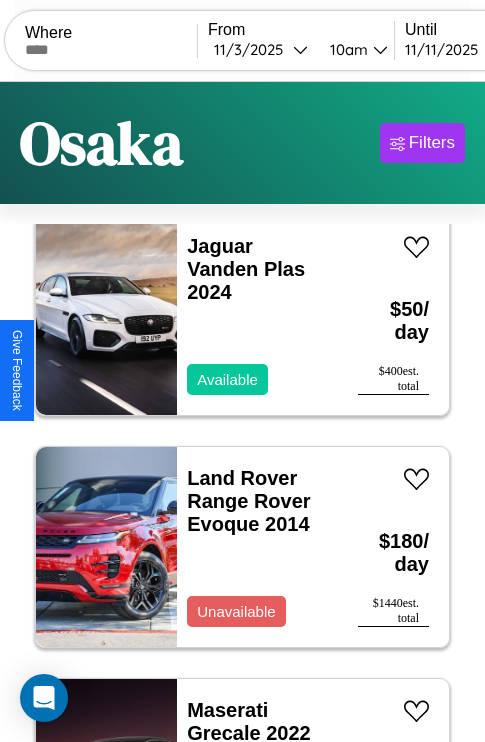 scroll, scrollTop: 0, scrollLeft: 0, axis: both 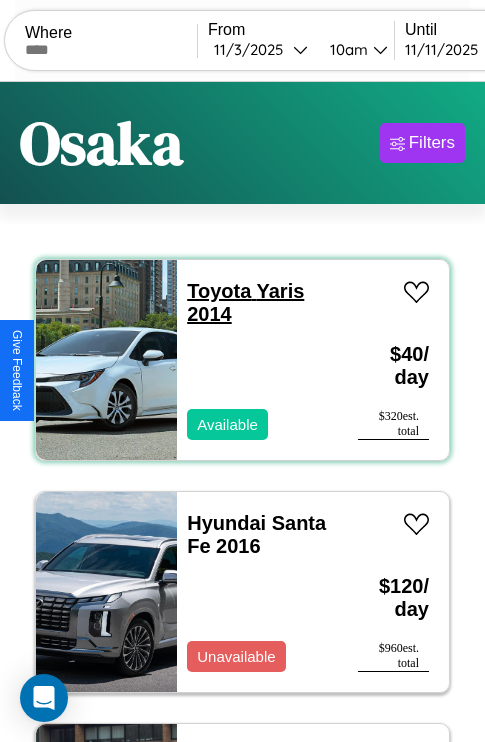 click on "Toyota   Yaris   2014" at bounding box center (245, 302) 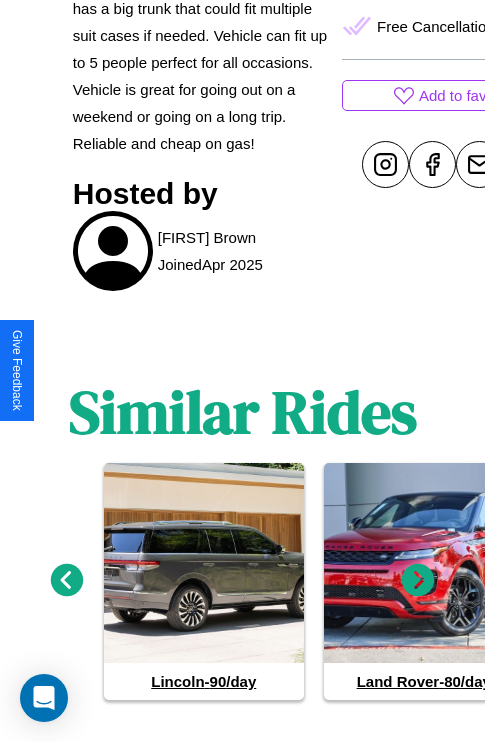 scroll, scrollTop: 967, scrollLeft: 0, axis: vertical 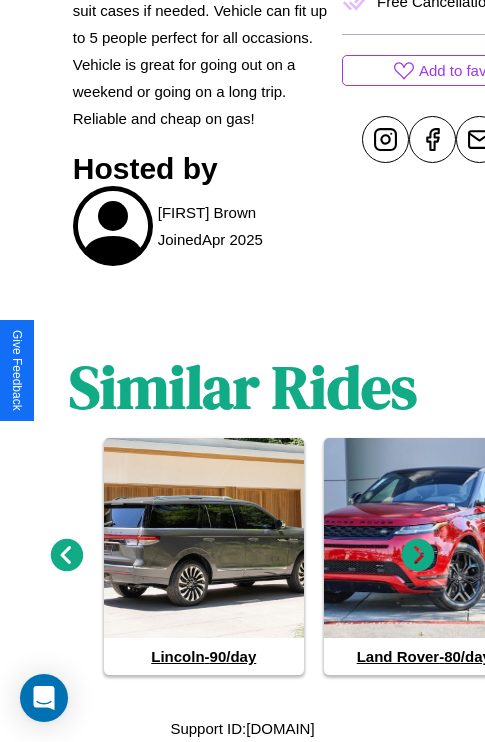click 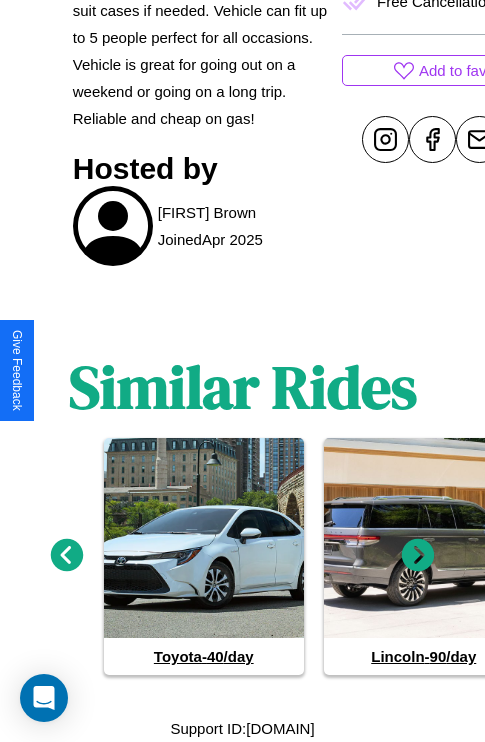 click 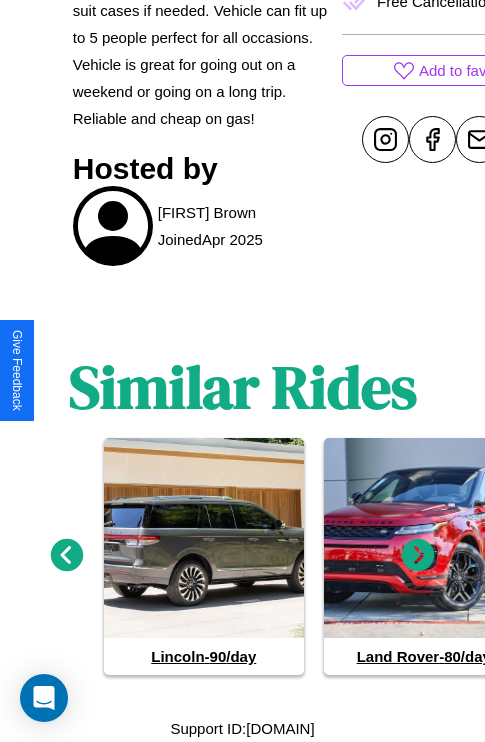 click 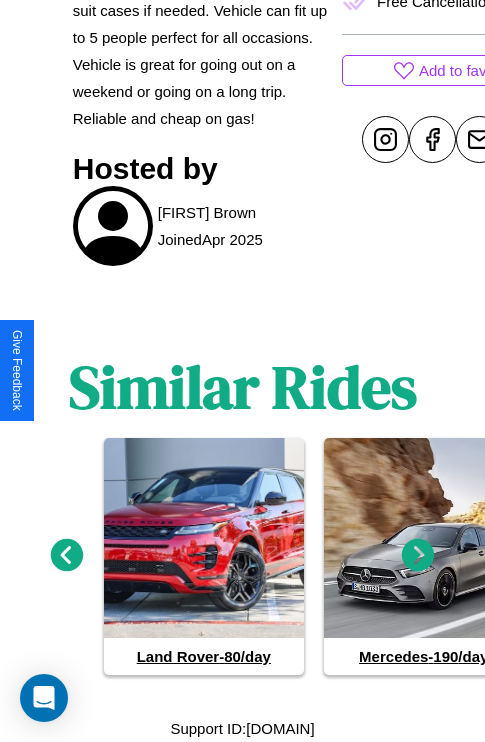 click 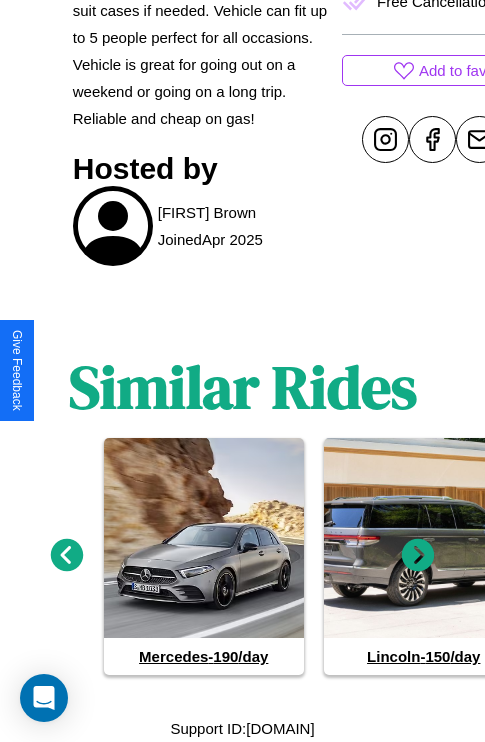 click 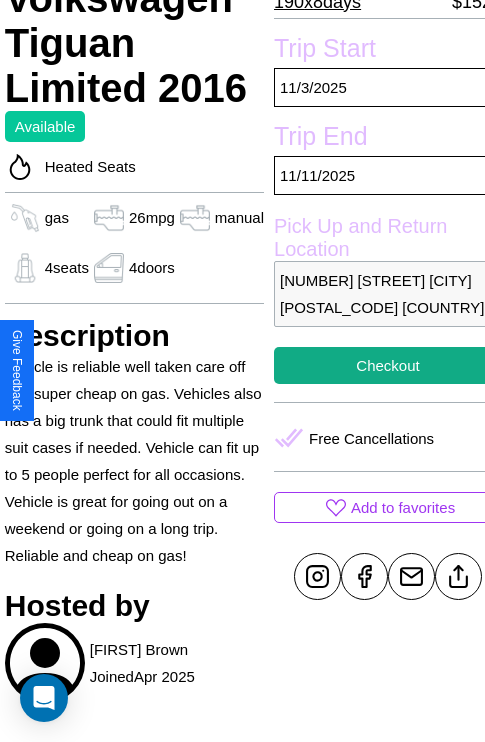 scroll, scrollTop: 498, scrollLeft: 68, axis: both 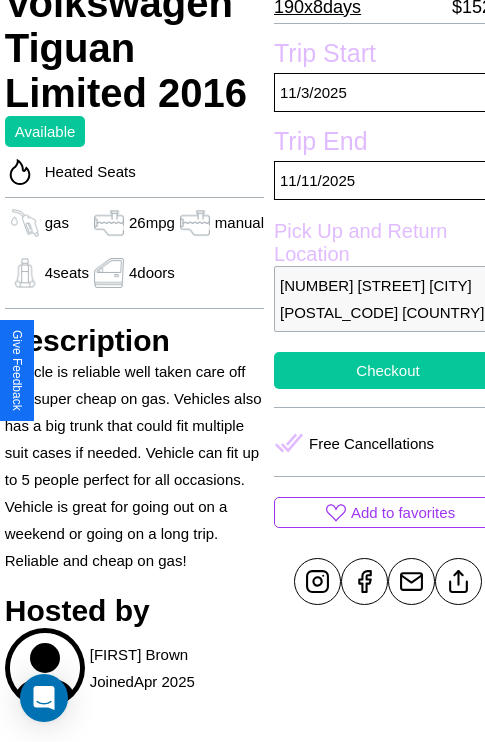 click on "Checkout" at bounding box center (388, 370) 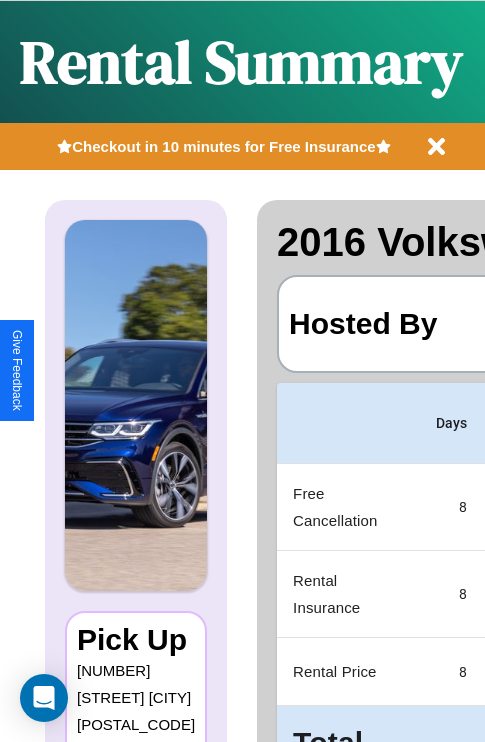 scroll, scrollTop: 0, scrollLeft: 381, axis: horizontal 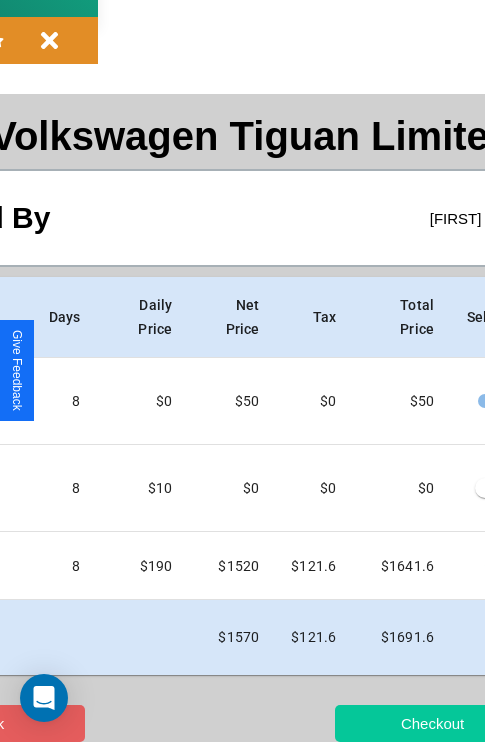 click on "Checkout" at bounding box center (432, 723) 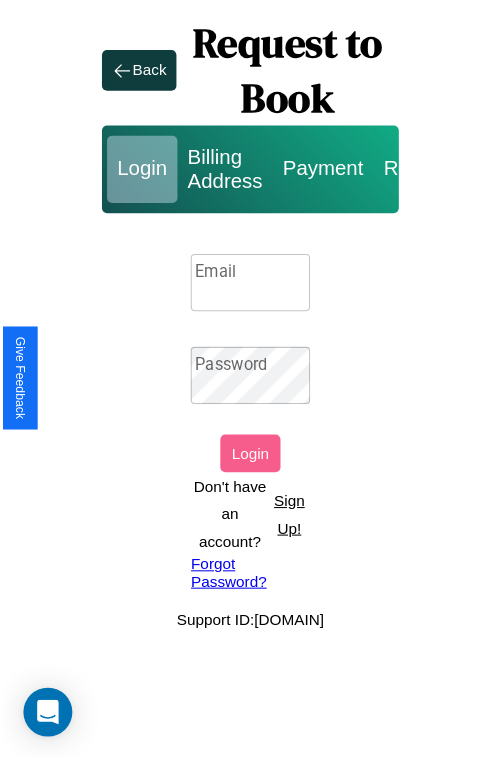 scroll, scrollTop: 0, scrollLeft: 0, axis: both 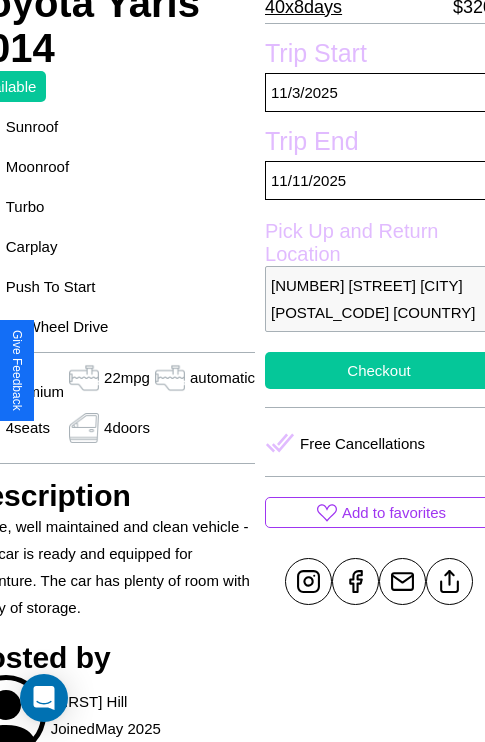 click on "Checkout" at bounding box center [379, 370] 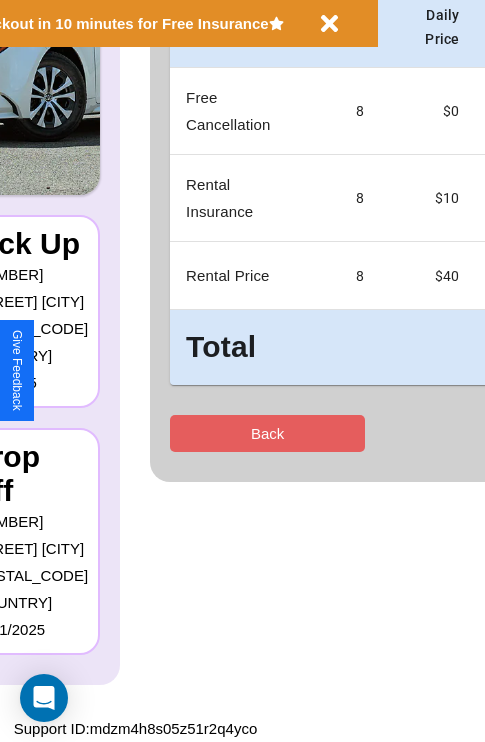 scroll, scrollTop: 0, scrollLeft: 0, axis: both 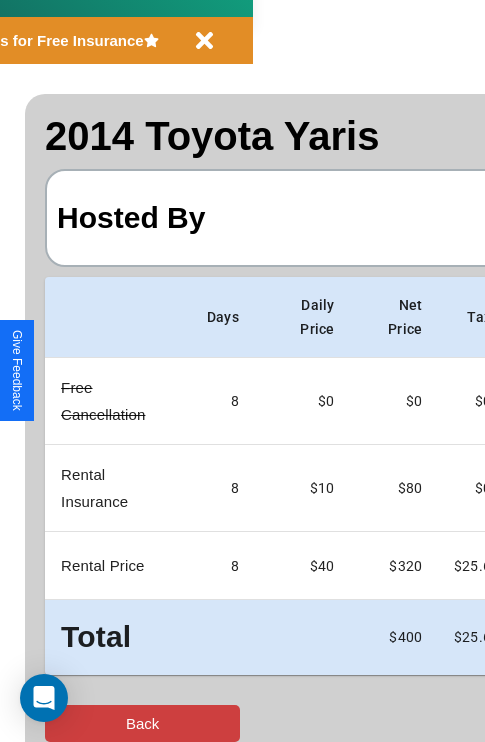 click on "Back" at bounding box center [142, 723] 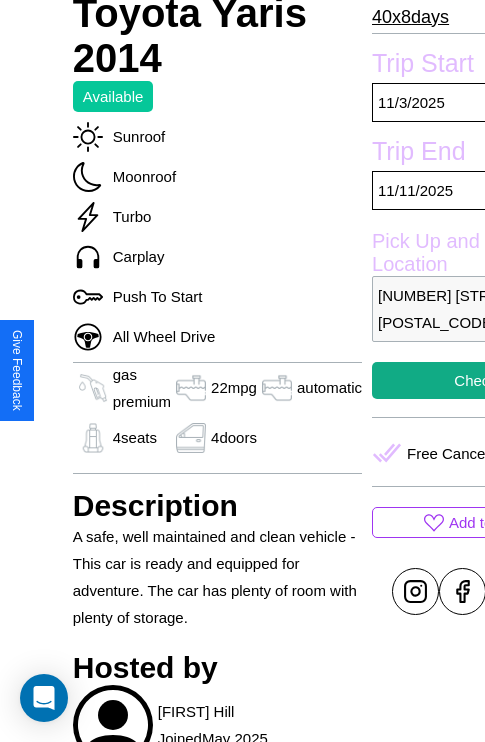 scroll, scrollTop: 897, scrollLeft: 0, axis: vertical 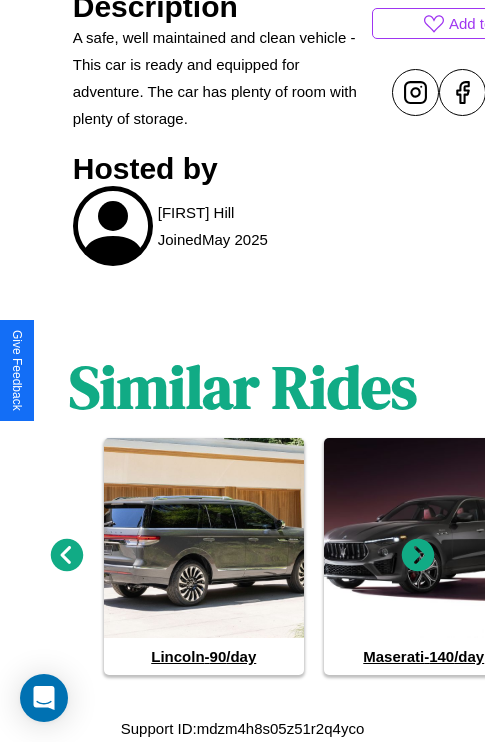 click 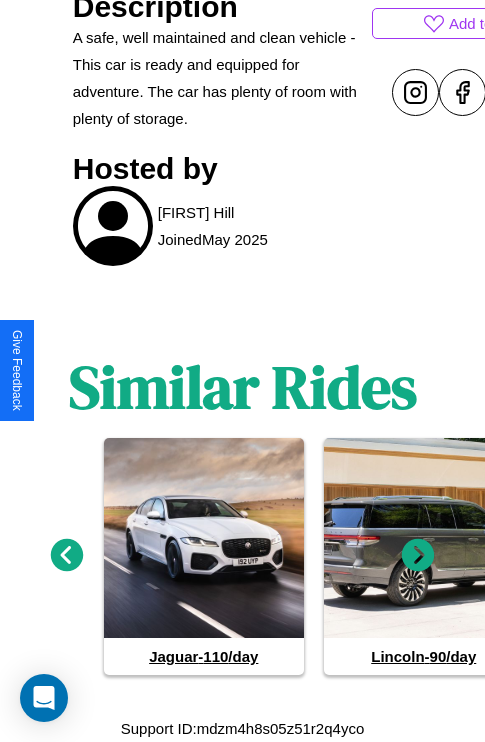 click 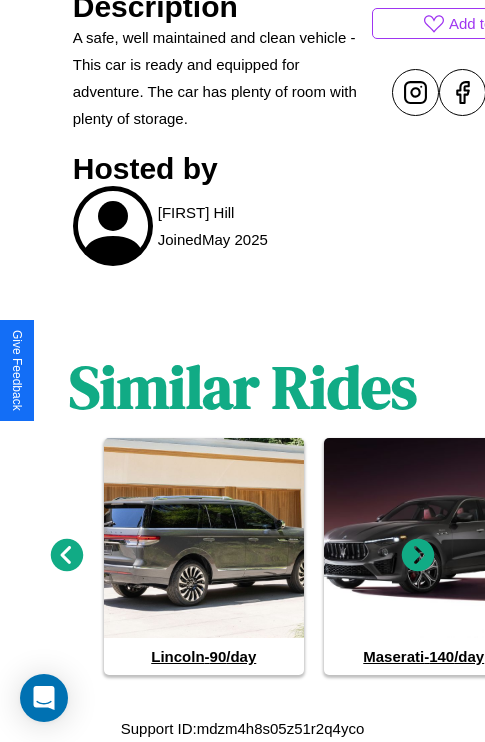 click 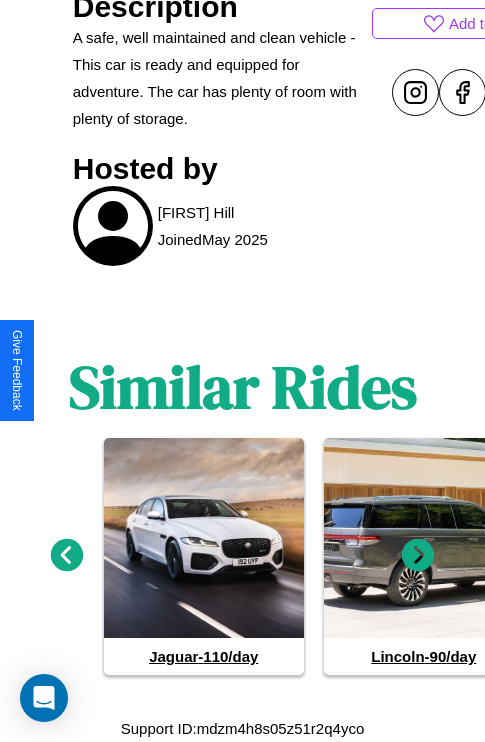 click 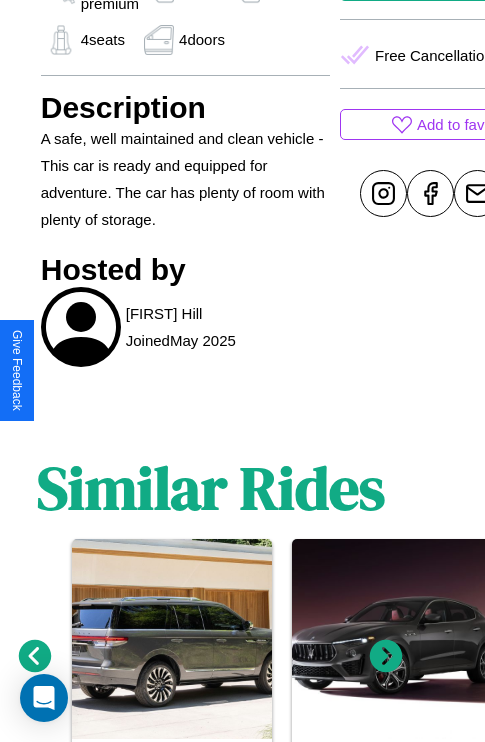 scroll, scrollTop: 619, scrollLeft: 87, axis: both 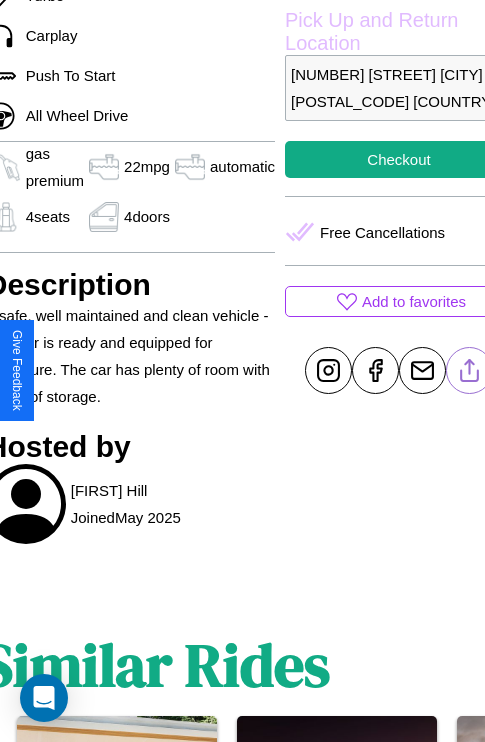 click 